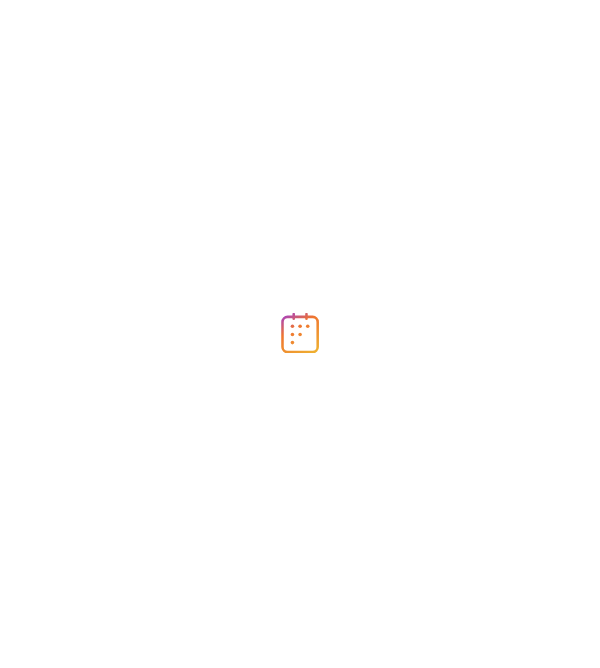 scroll, scrollTop: 0, scrollLeft: 0, axis: both 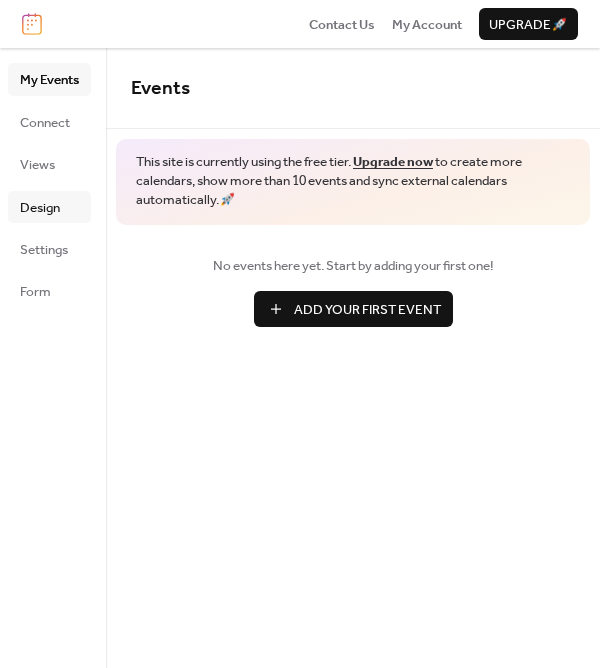 click on "Design" at bounding box center [40, 208] 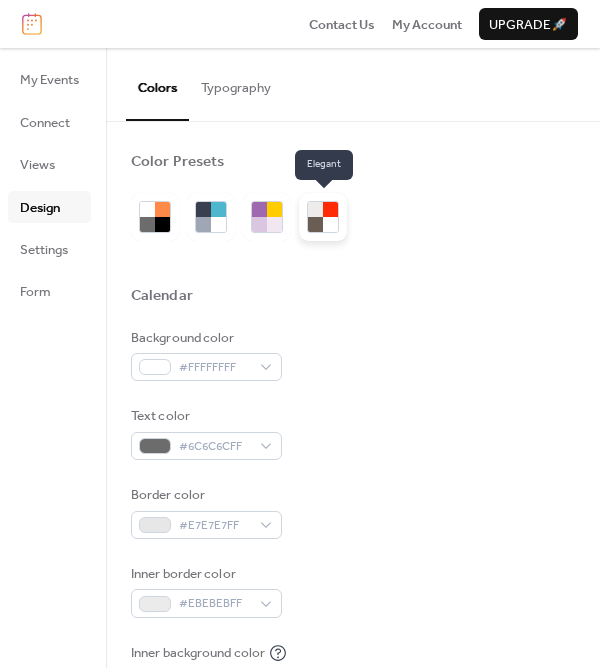 click at bounding box center [315, 224] 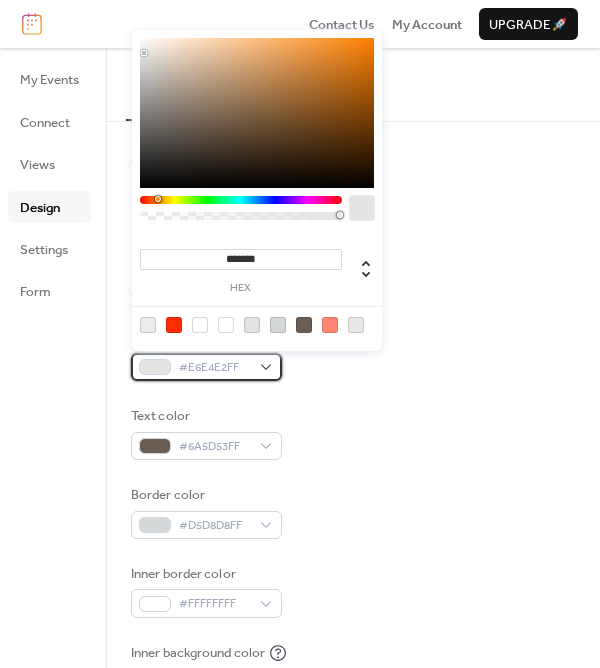click on "#E6E4E2FF" at bounding box center (206, 367) 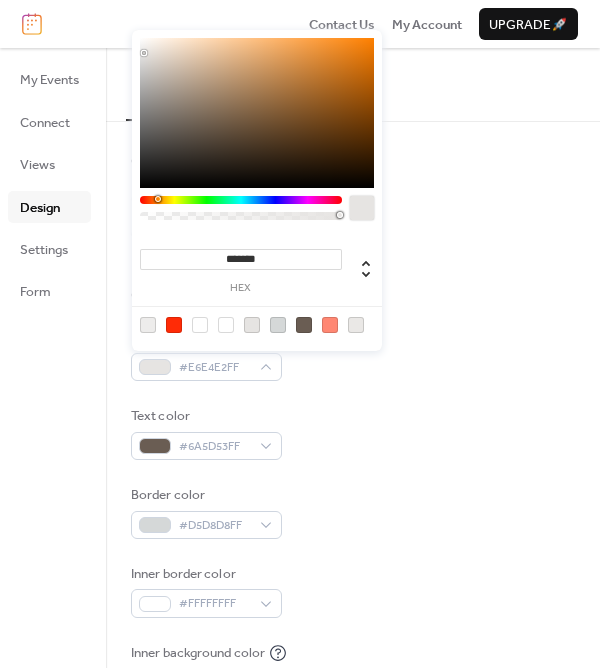 click at bounding box center (200, 325) 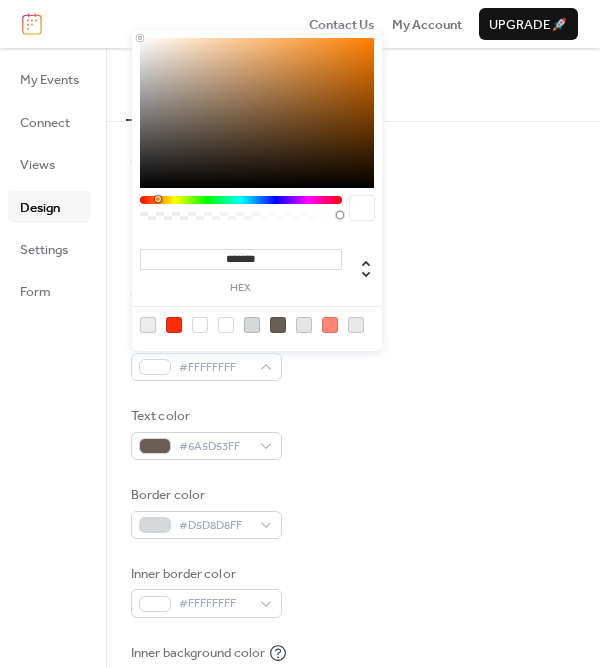 click at bounding box center [148, 325] 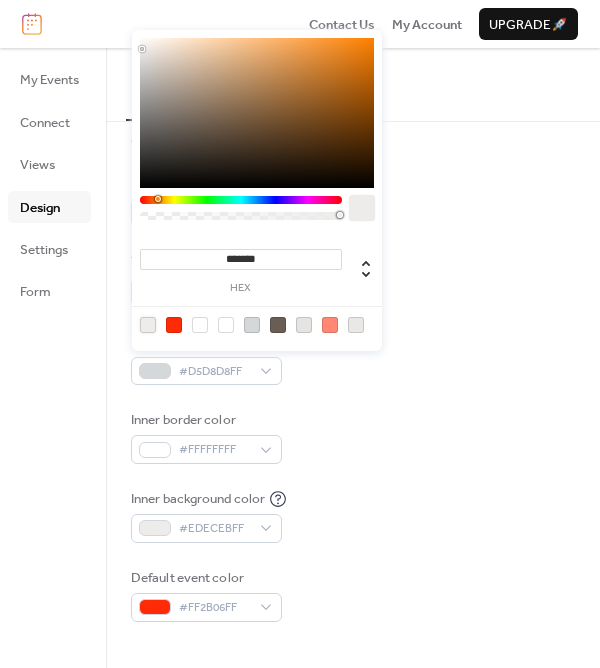scroll, scrollTop: 157, scrollLeft: 0, axis: vertical 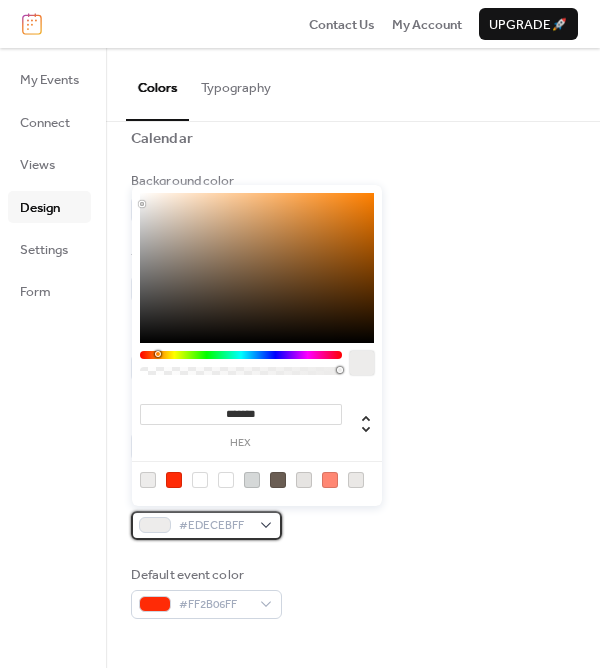 click on "#EDECEBFF" at bounding box center (206, 525) 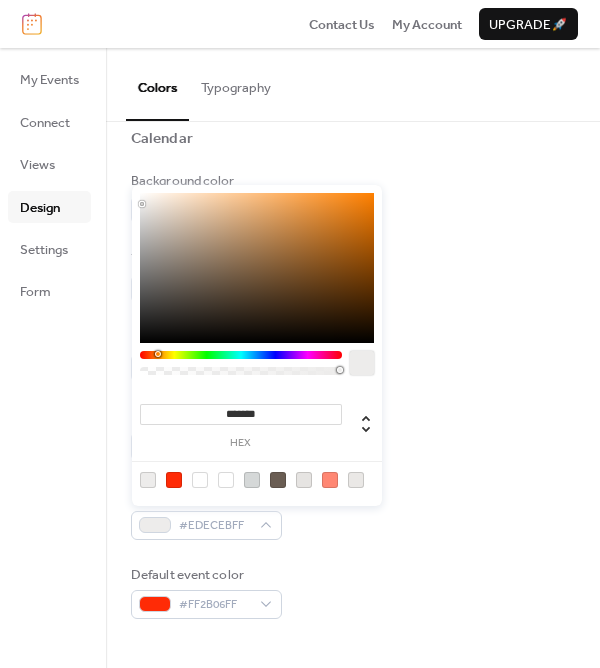 click at bounding box center (226, 480) 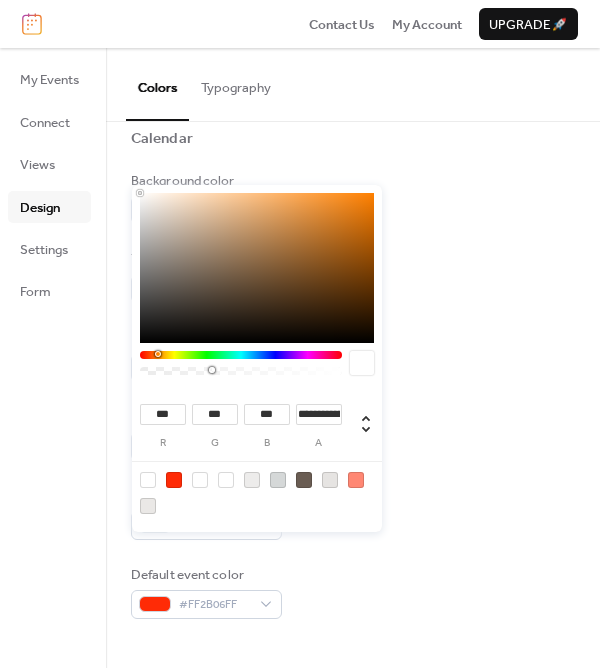 click at bounding box center [148, 480] 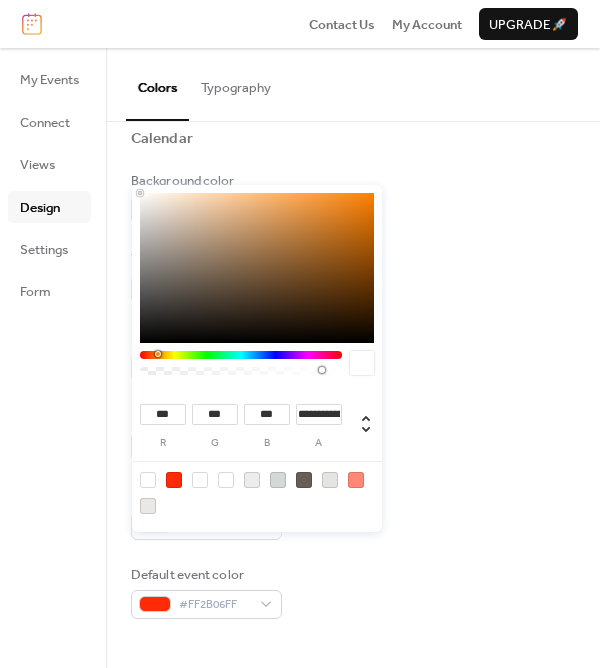 type on "*" 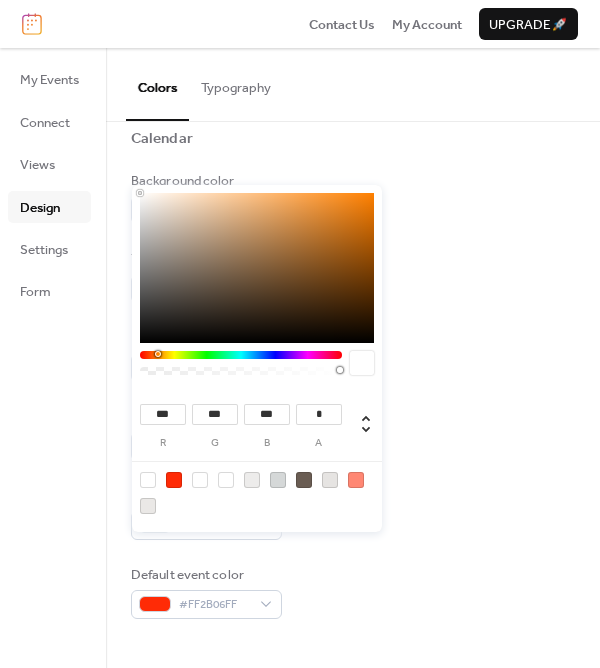 drag, startPoint x: 211, startPoint y: 373, endPoint x: 346, endPoint y: 375, distance: 135.01482 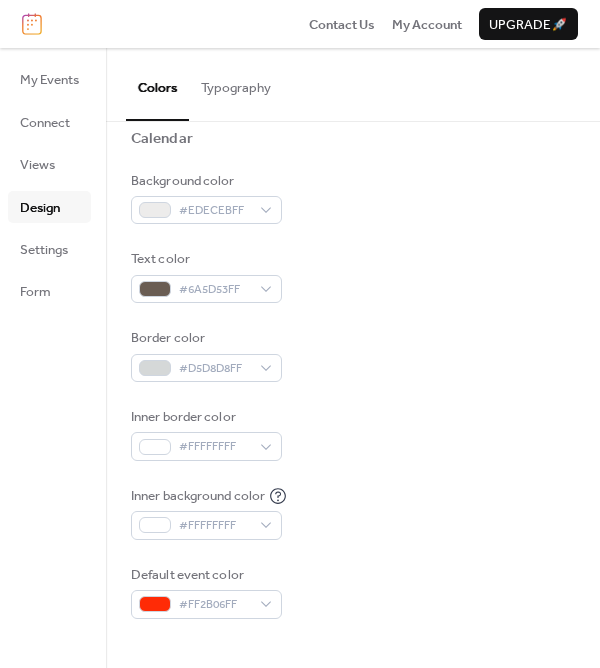 click on "Typography" at bounding box center (236, 83) 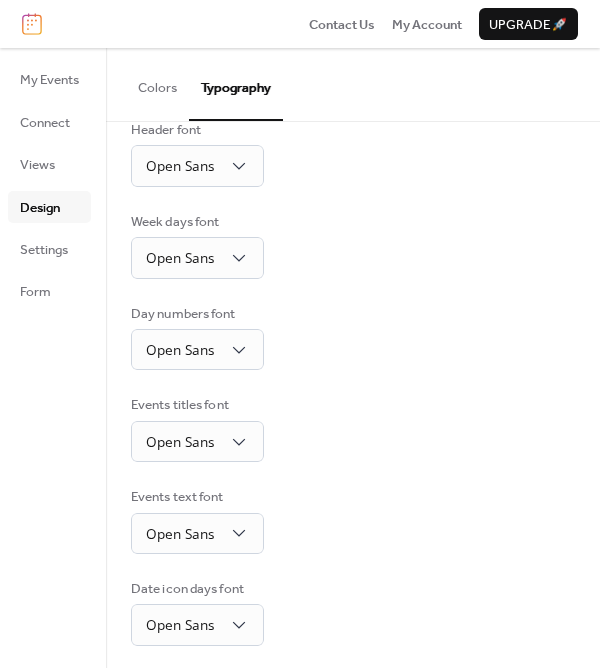 scroll, scrollTop: 182, scrollLeft: 0, axis: vertical 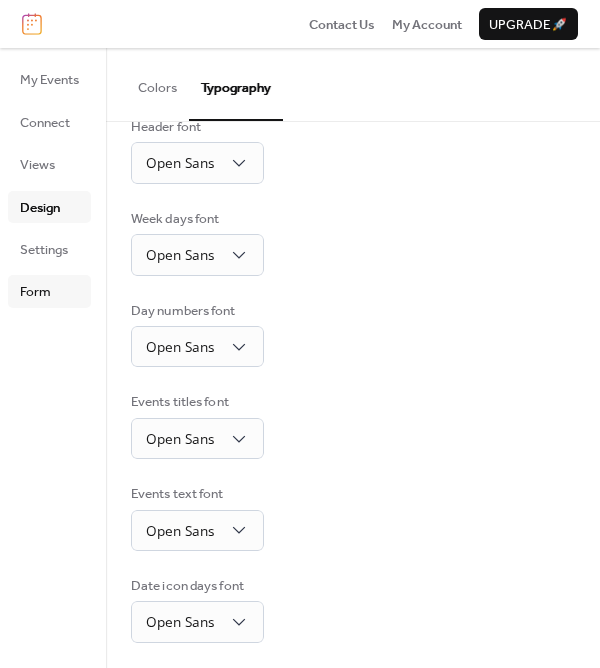 click on "Form" at bounding box center (49, 291) 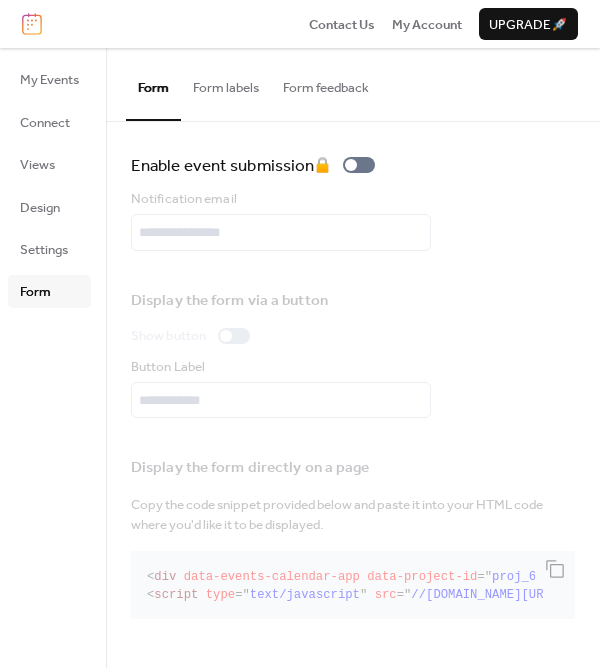 click on "Form feedback" at bounding box center [326, 83] 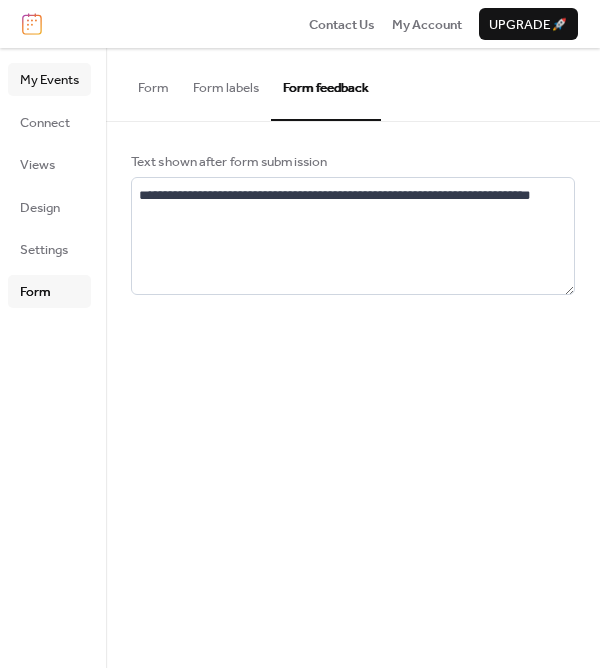 click on "My Events" at bounding box center [49, 79] 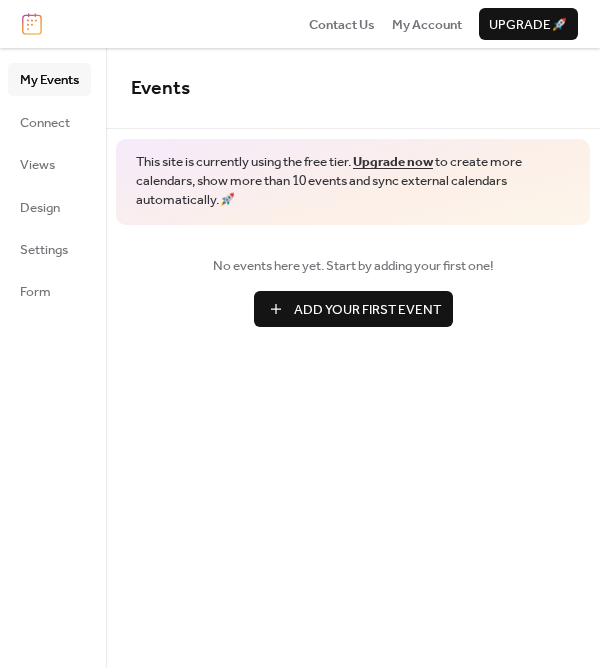 click on "Add Your First Event" at bounding box center (367, 310) 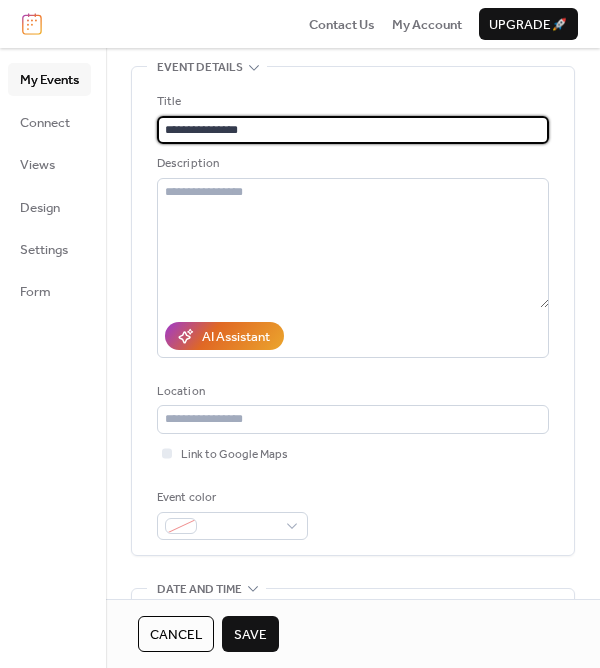 scroll, scrollTop: 94, scrollLeft: 0, axis: vertical 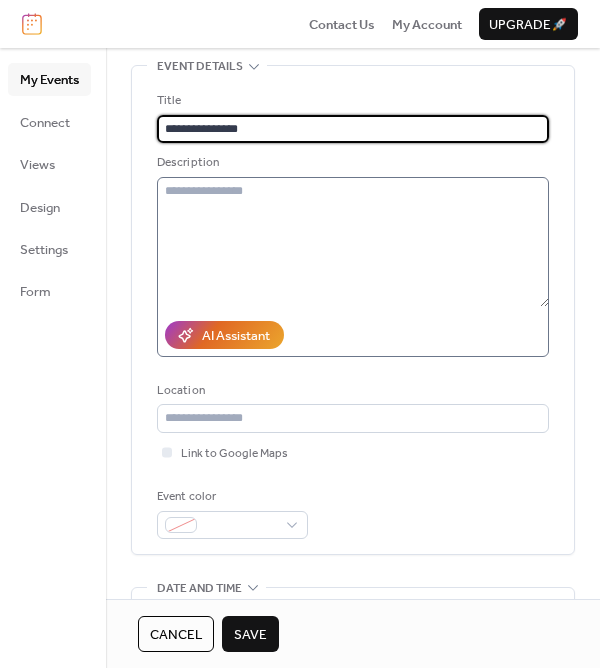 type on "**********" 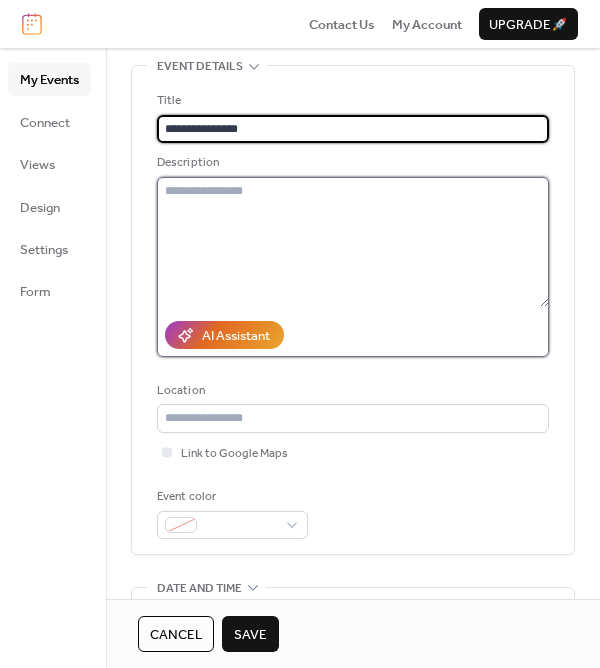 click at bounding box center [353, 242] 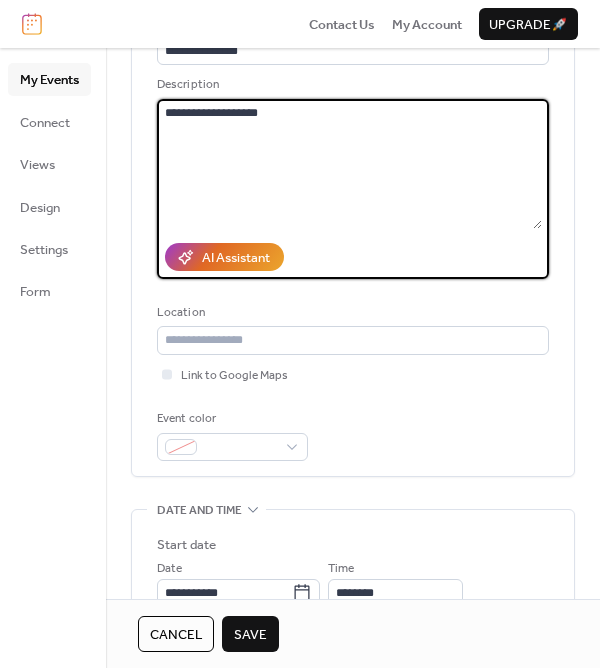 scroll, scrollTop: 188, scrollLeft: 0, axis: vertical 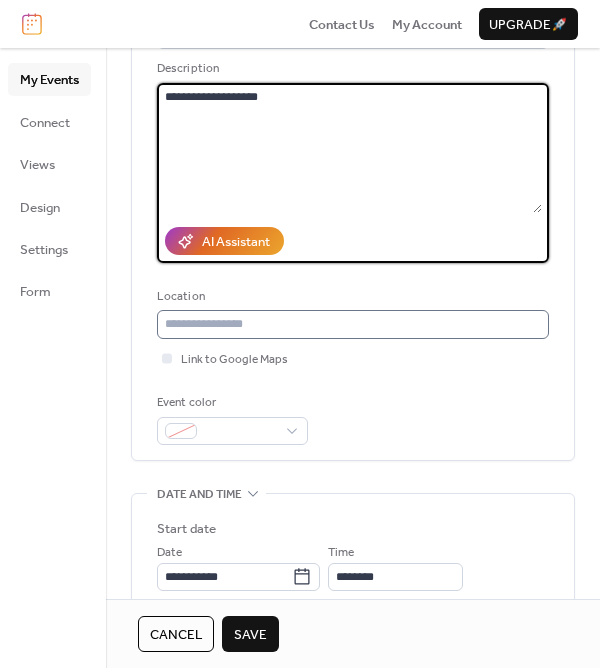 type on "**********" 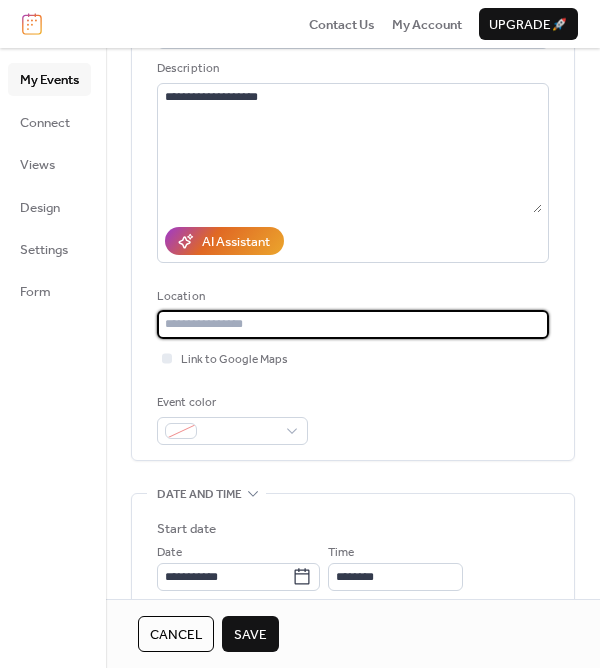 click at bounding box center [353, 324] 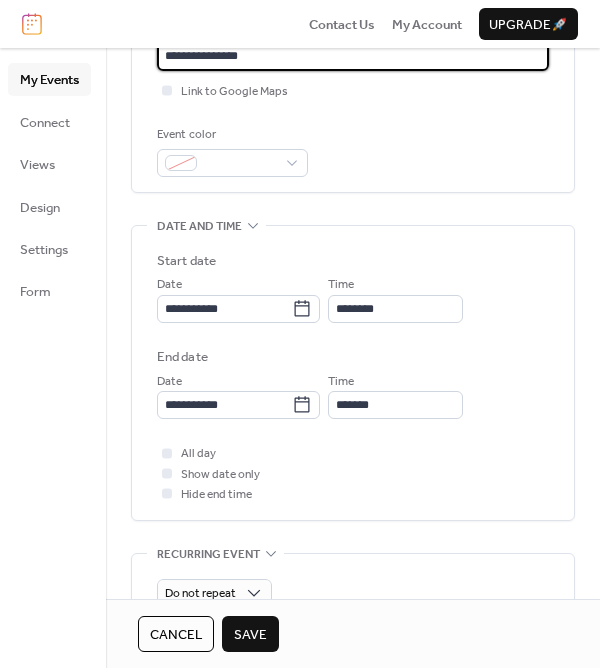 scroll, scrollTop: 505, scrollLeft: 0, axis: vertical 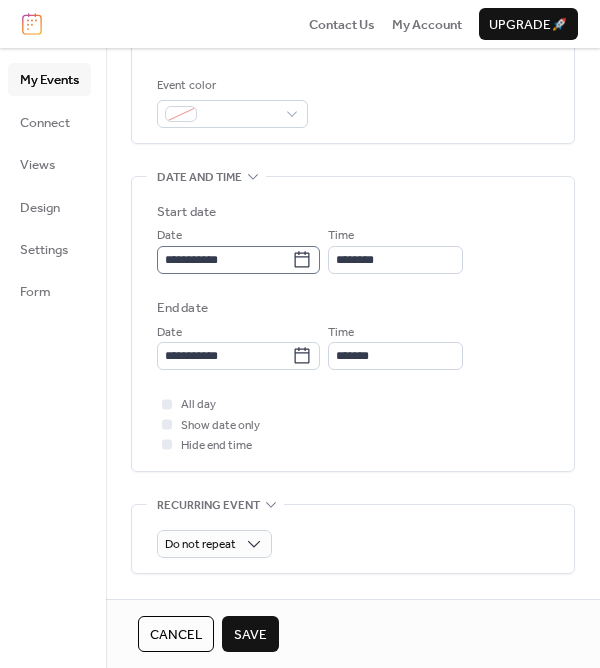 type on "**********" 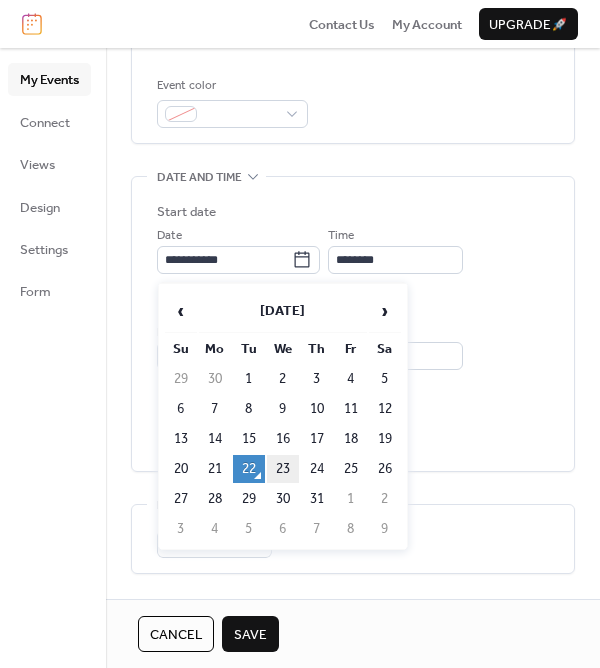 click on "23" at bounding box center (283, 469) 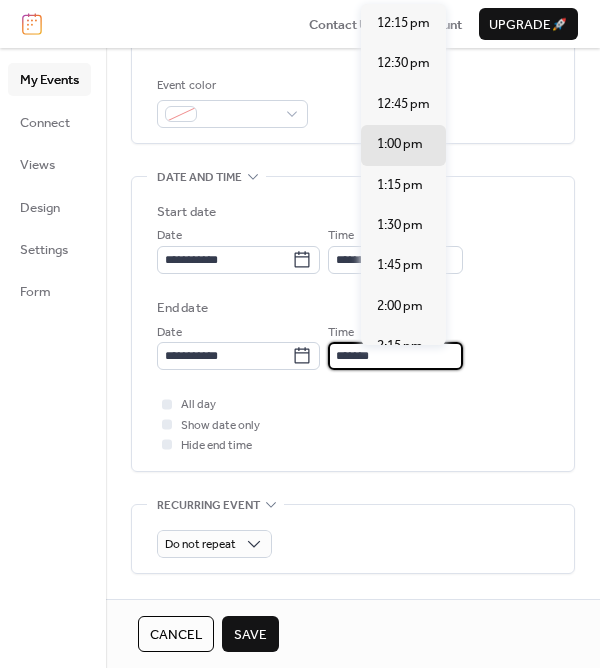 click on "*******" at bounding box center [395, 356] 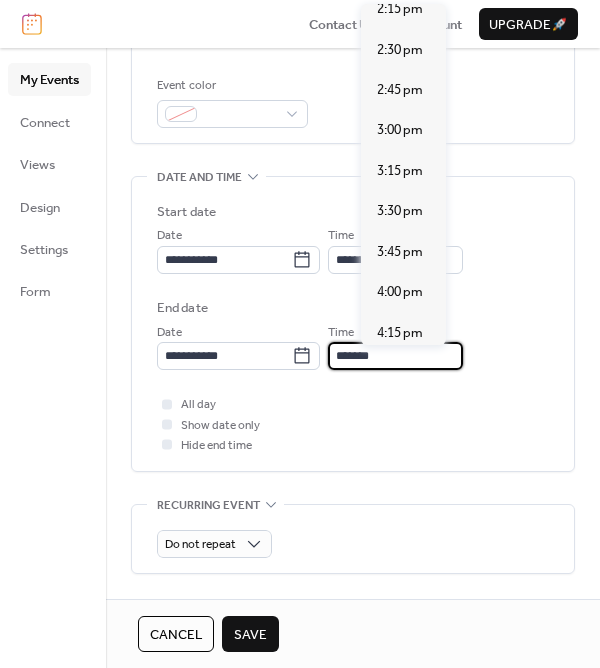 scroll, scrollTop: 367, scrollLeft: 0, axis: vertical 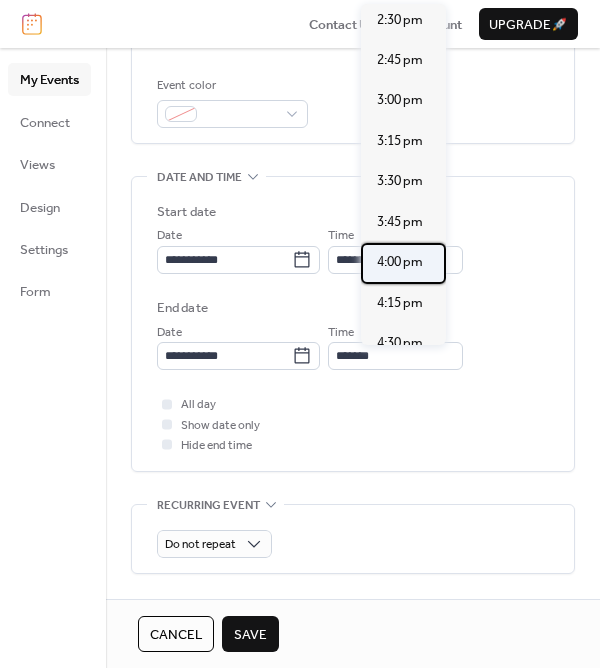 click on "4:00 pm" at bounding box center (400, 262) 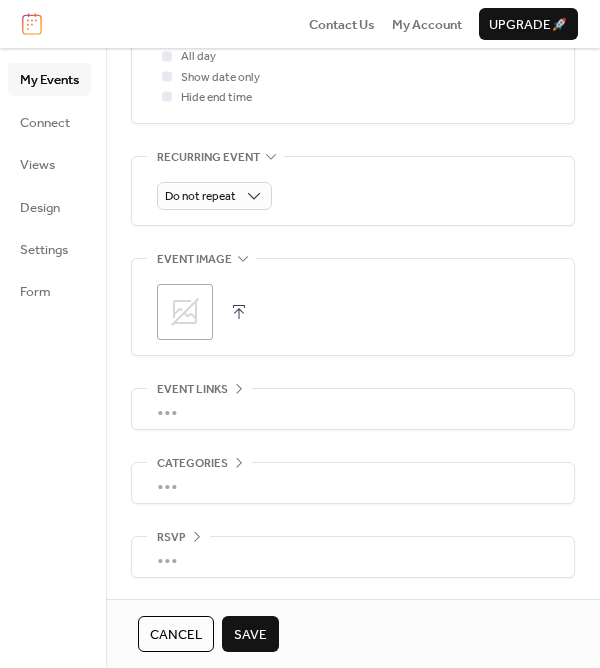 scroll, scrollTop: 856, scrollLeft: 0, axis: vertical 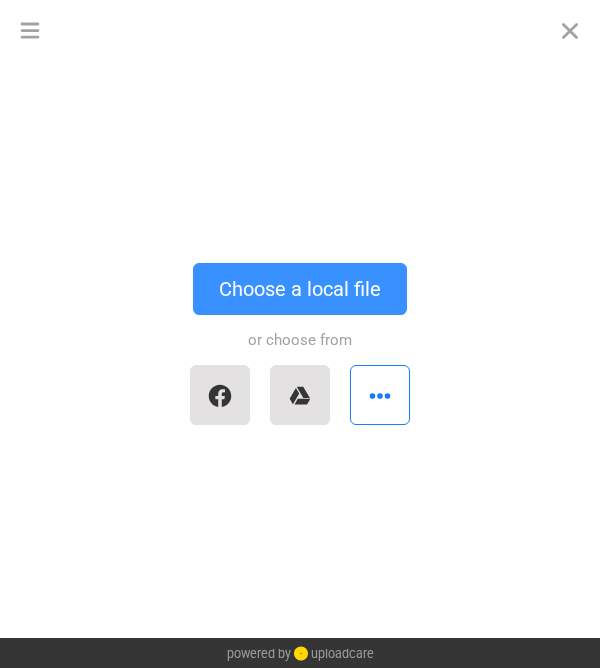 click on "Choose a local file" at bounding box center [300, 289] 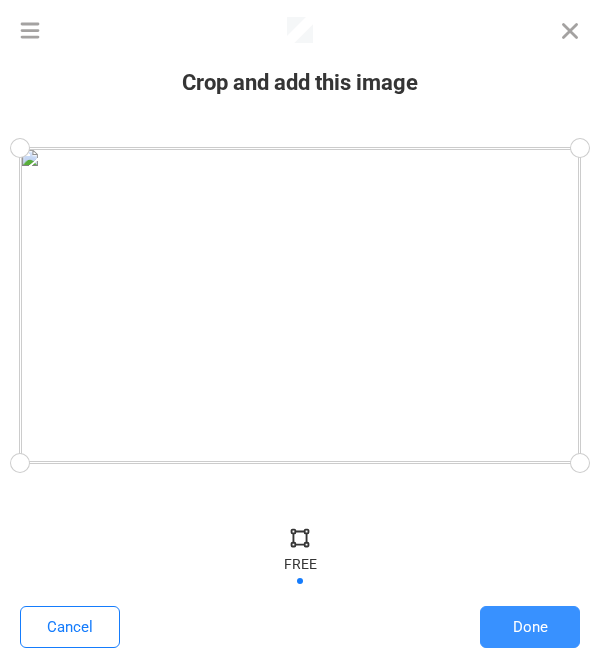 click on "Done" at bounding box center [530, 627] 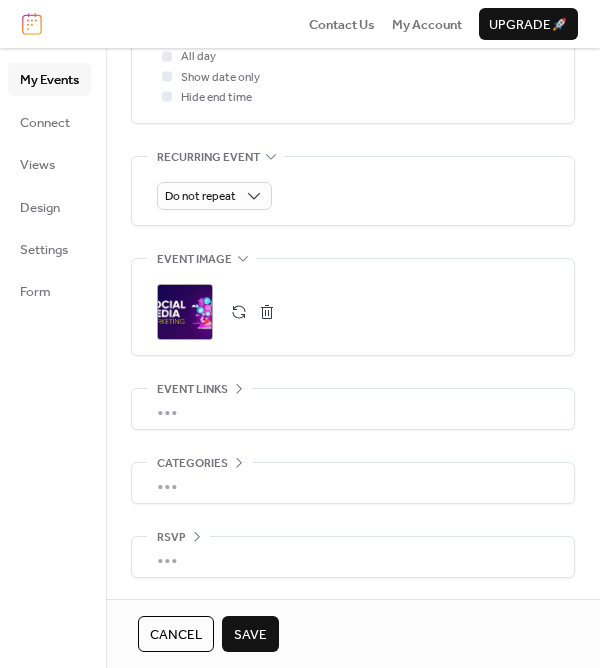 click on "Save" at bounding box center (250, 634) 